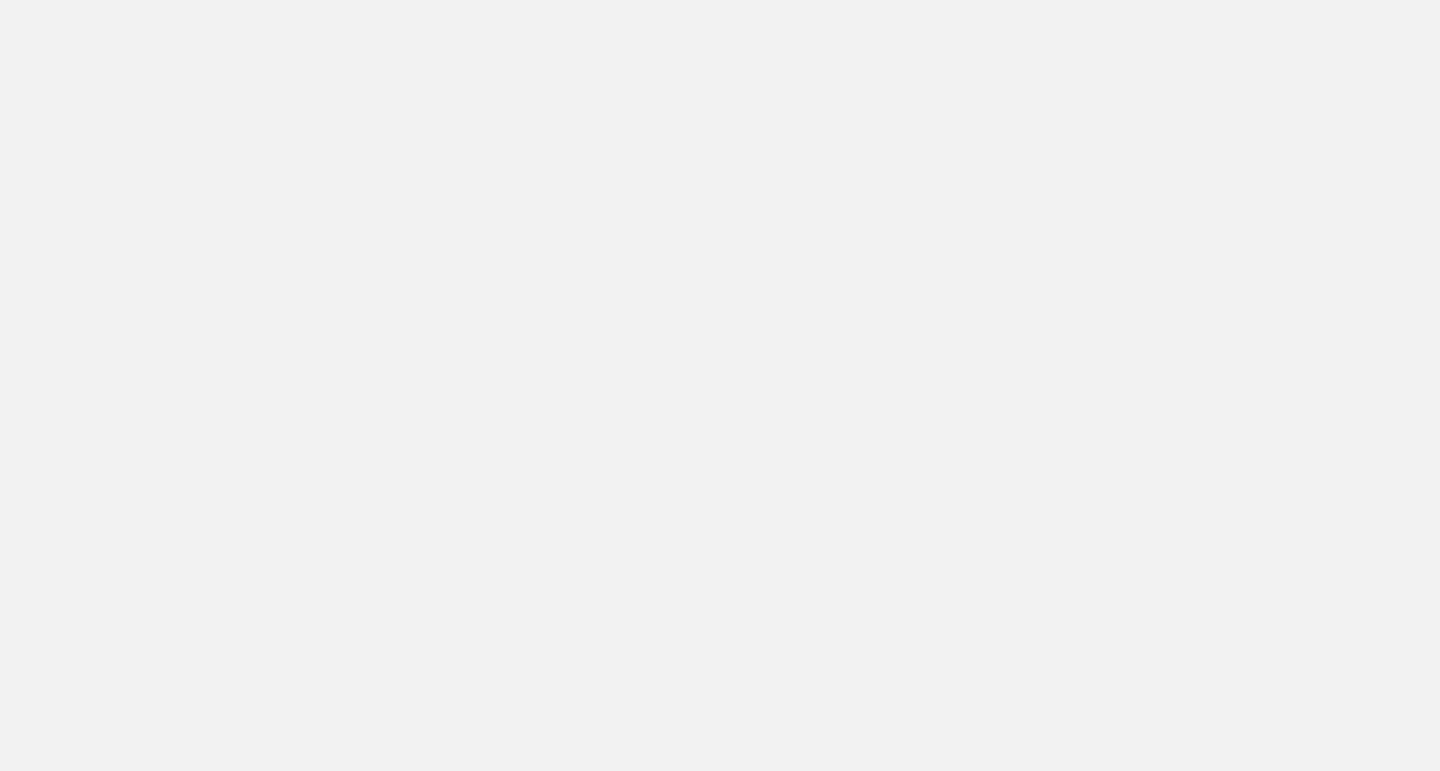 scroll, scrollTop: 0, scrollLeft: 0, axis: both 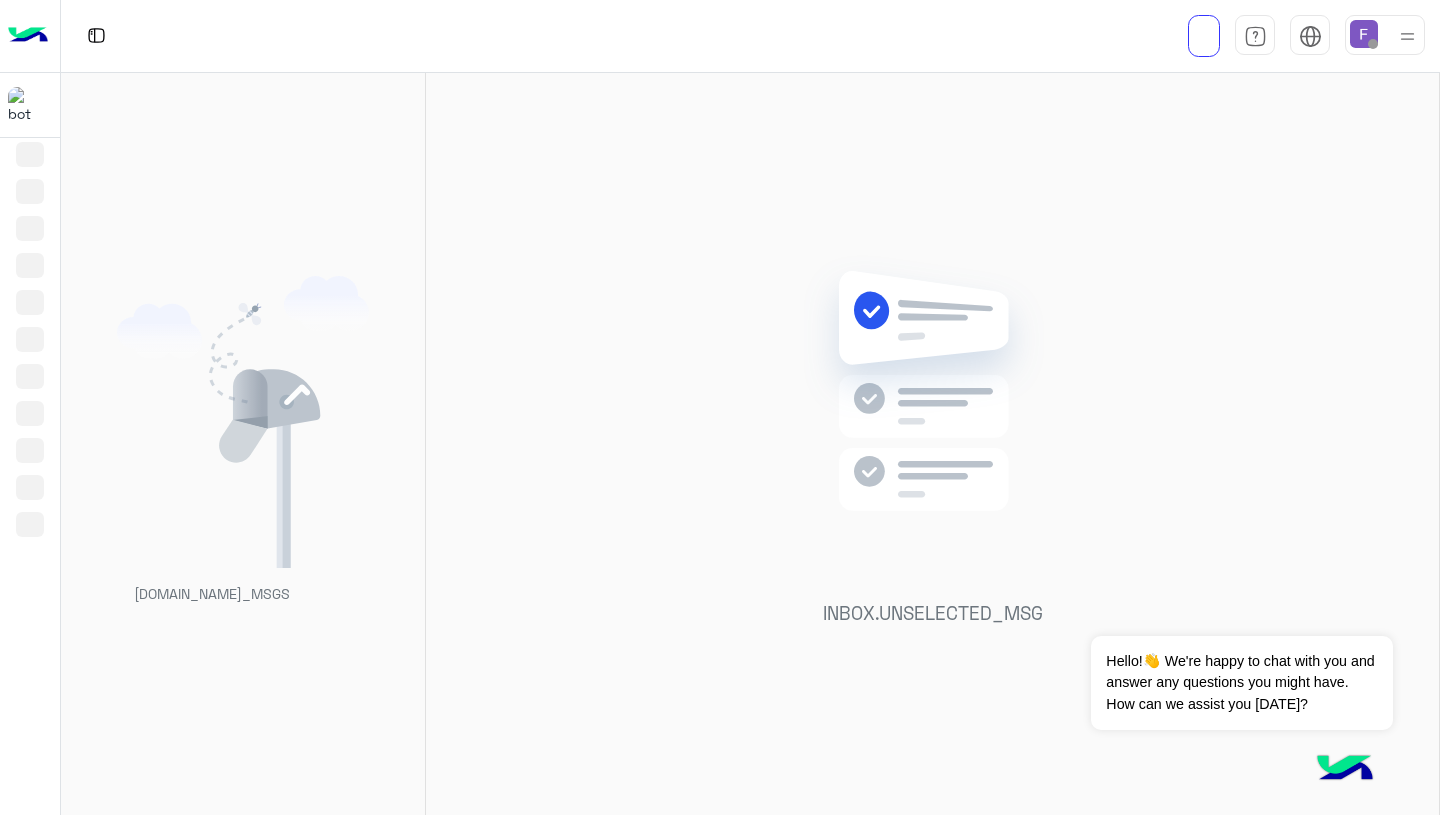 click on "INBOX.UNSELECTED_MSG" 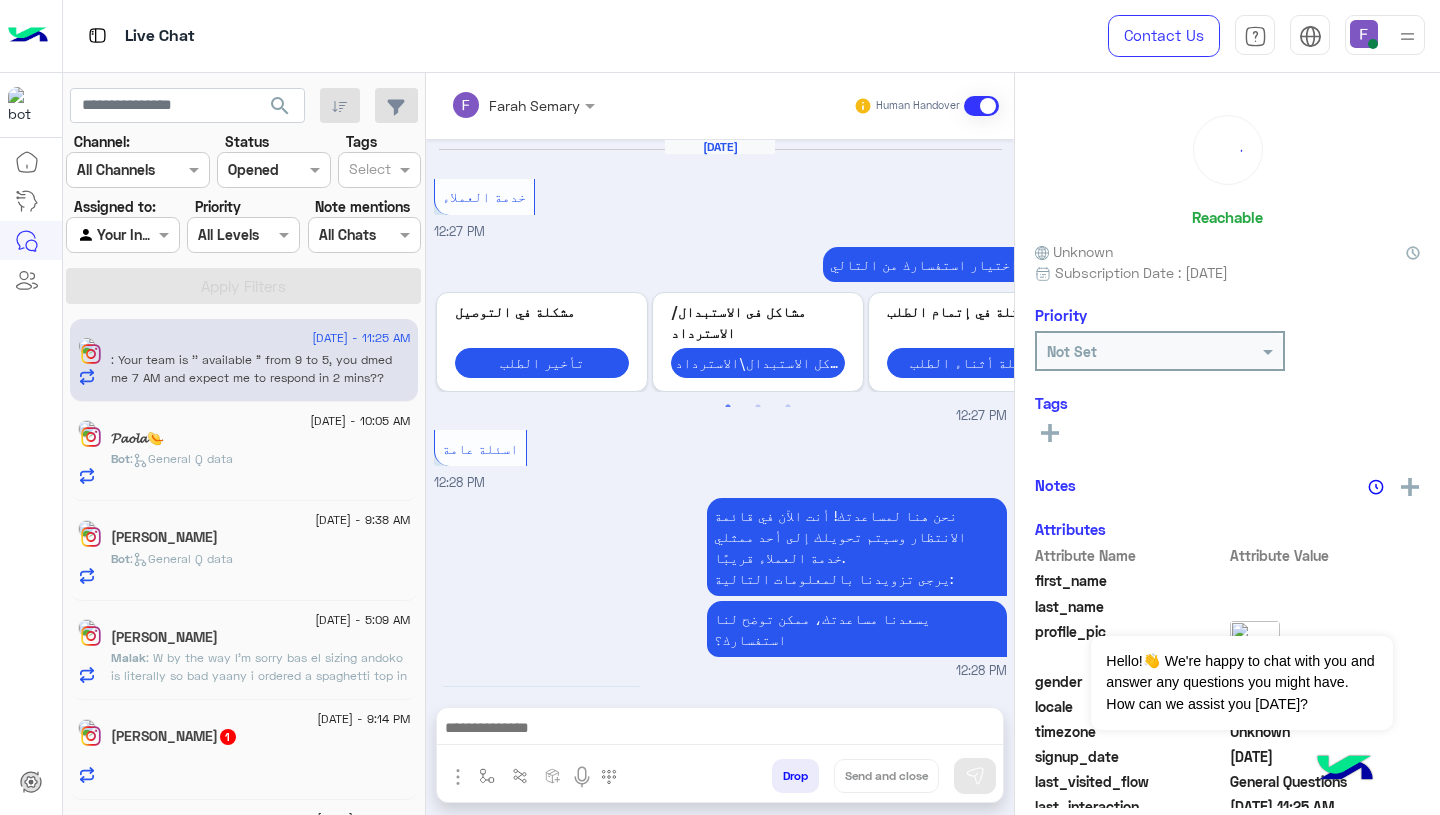 scroll, scrollTop: 1636, scrollLeft: 0, axis: vertical 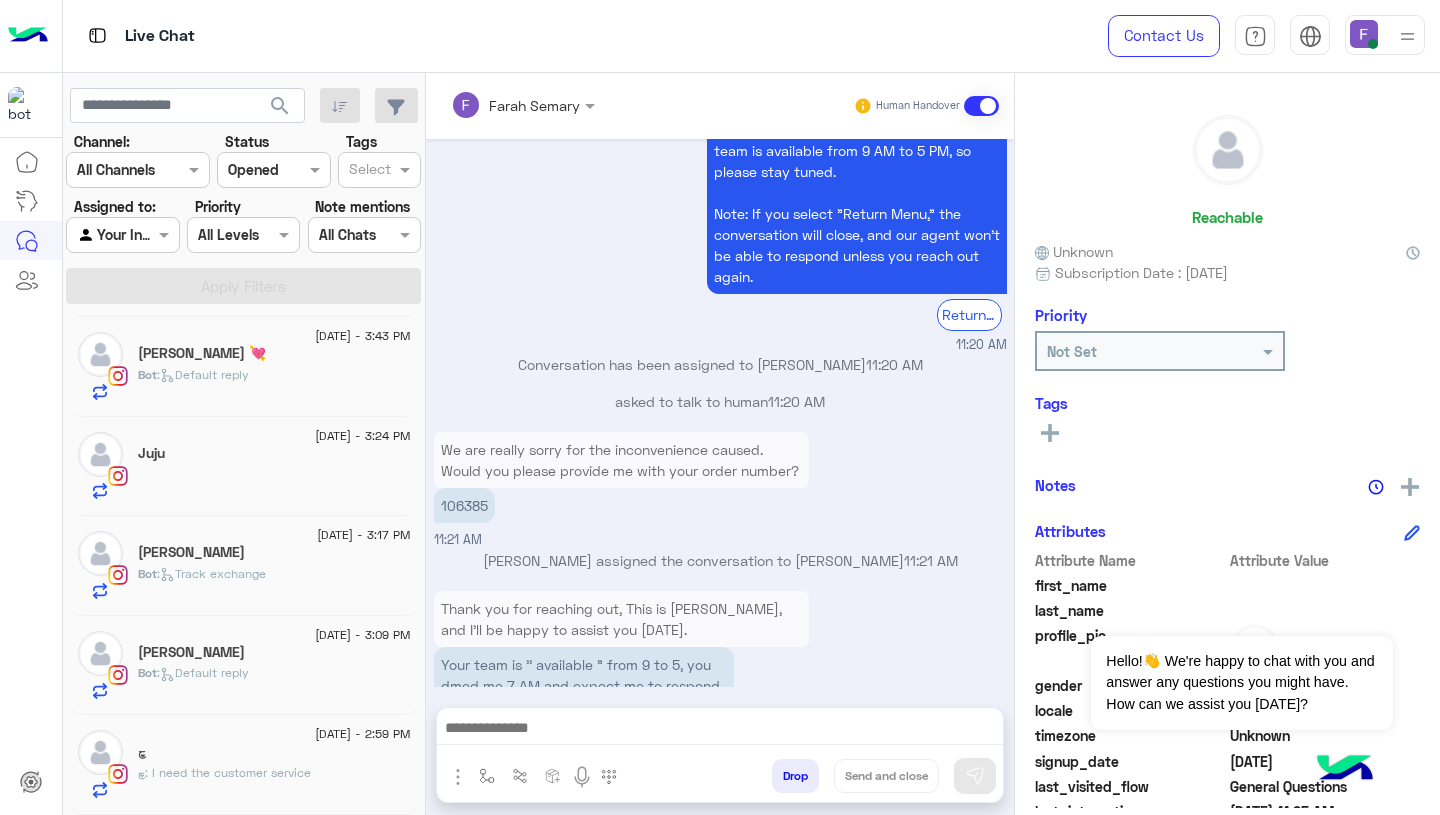 click on "[DATE] - 2:59 PM" 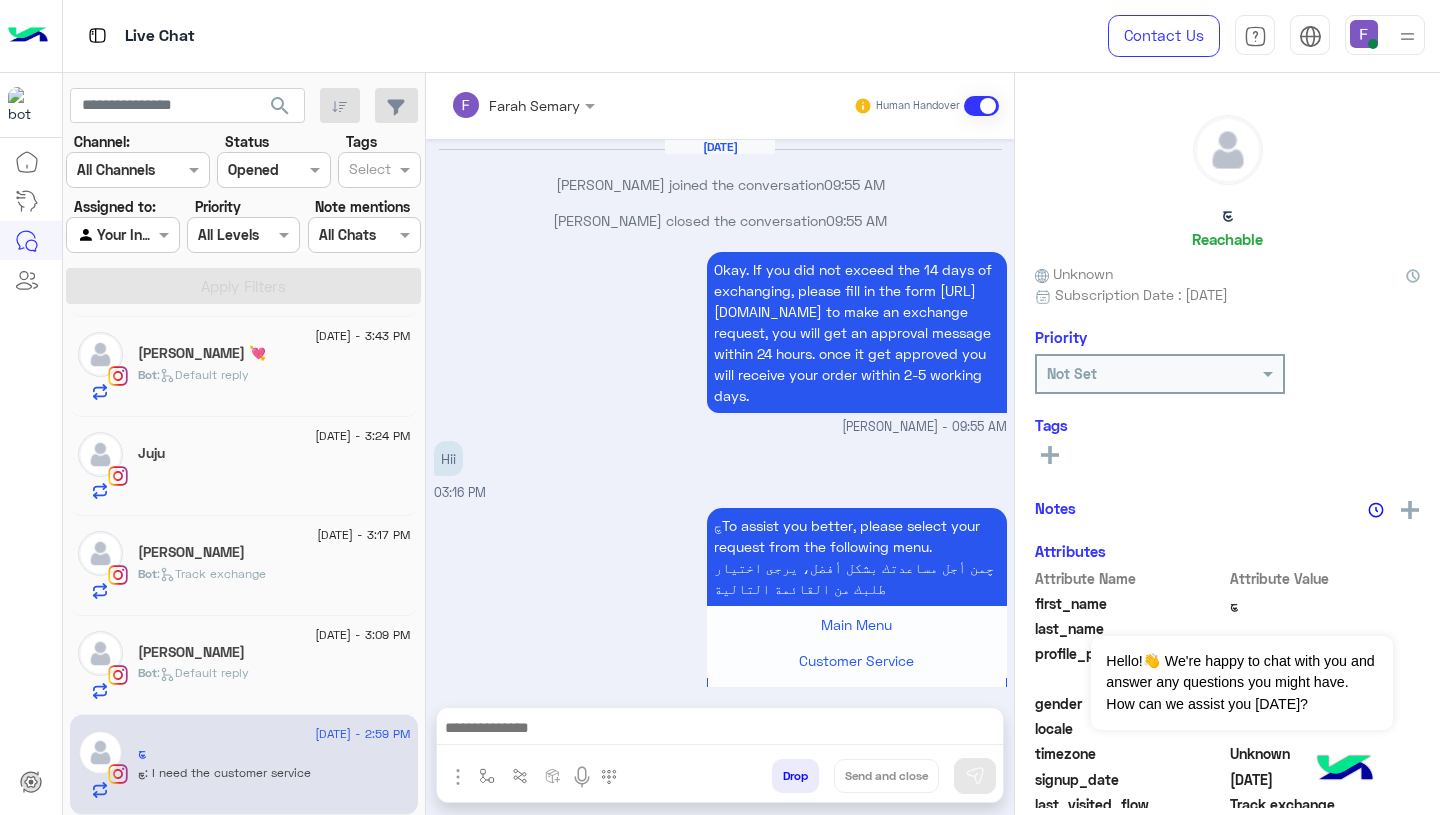scroll, scrollTop: 1414, scrollLeft: 0, axis: vertical 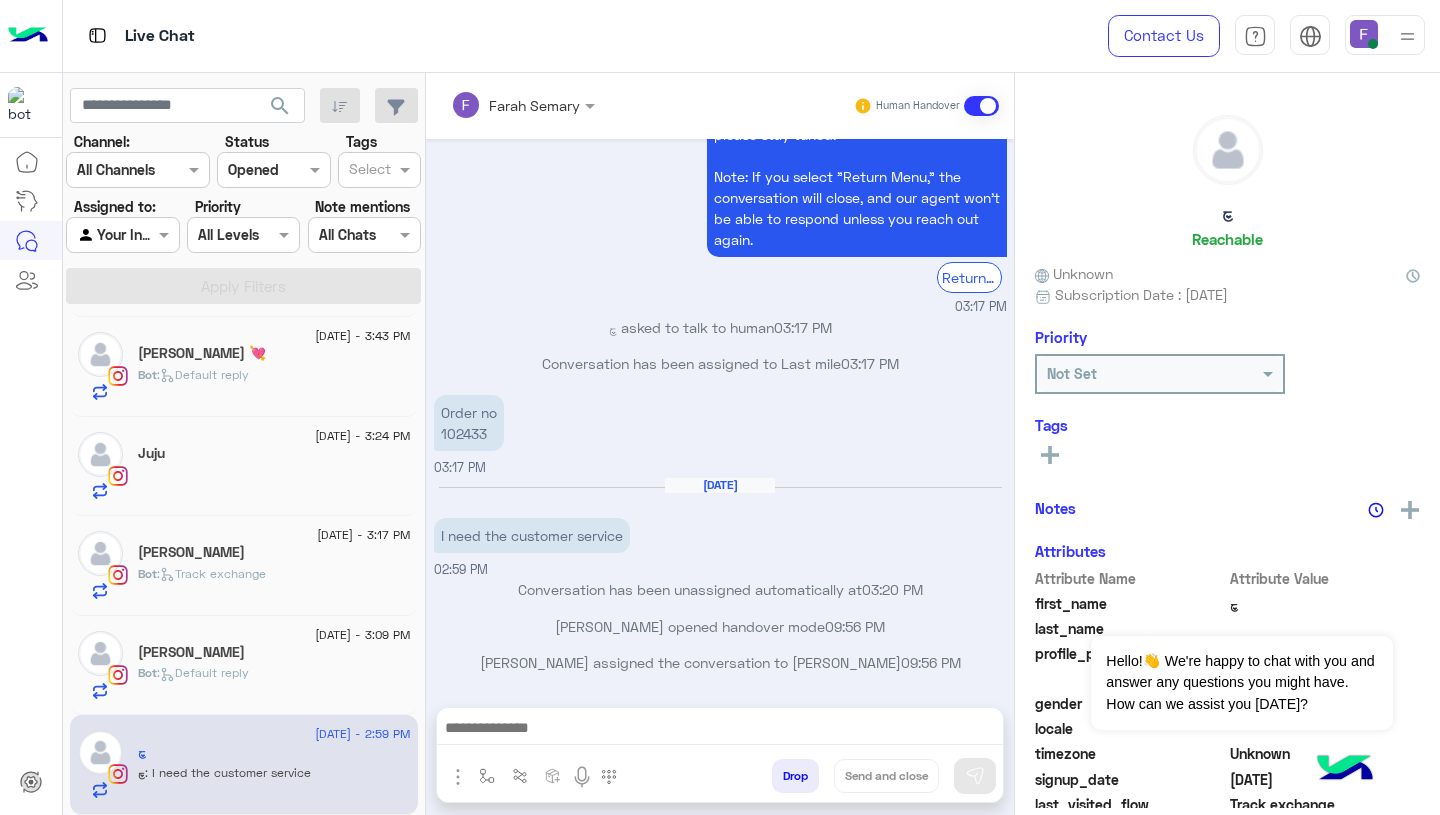 click on "Bot :   Default reply" 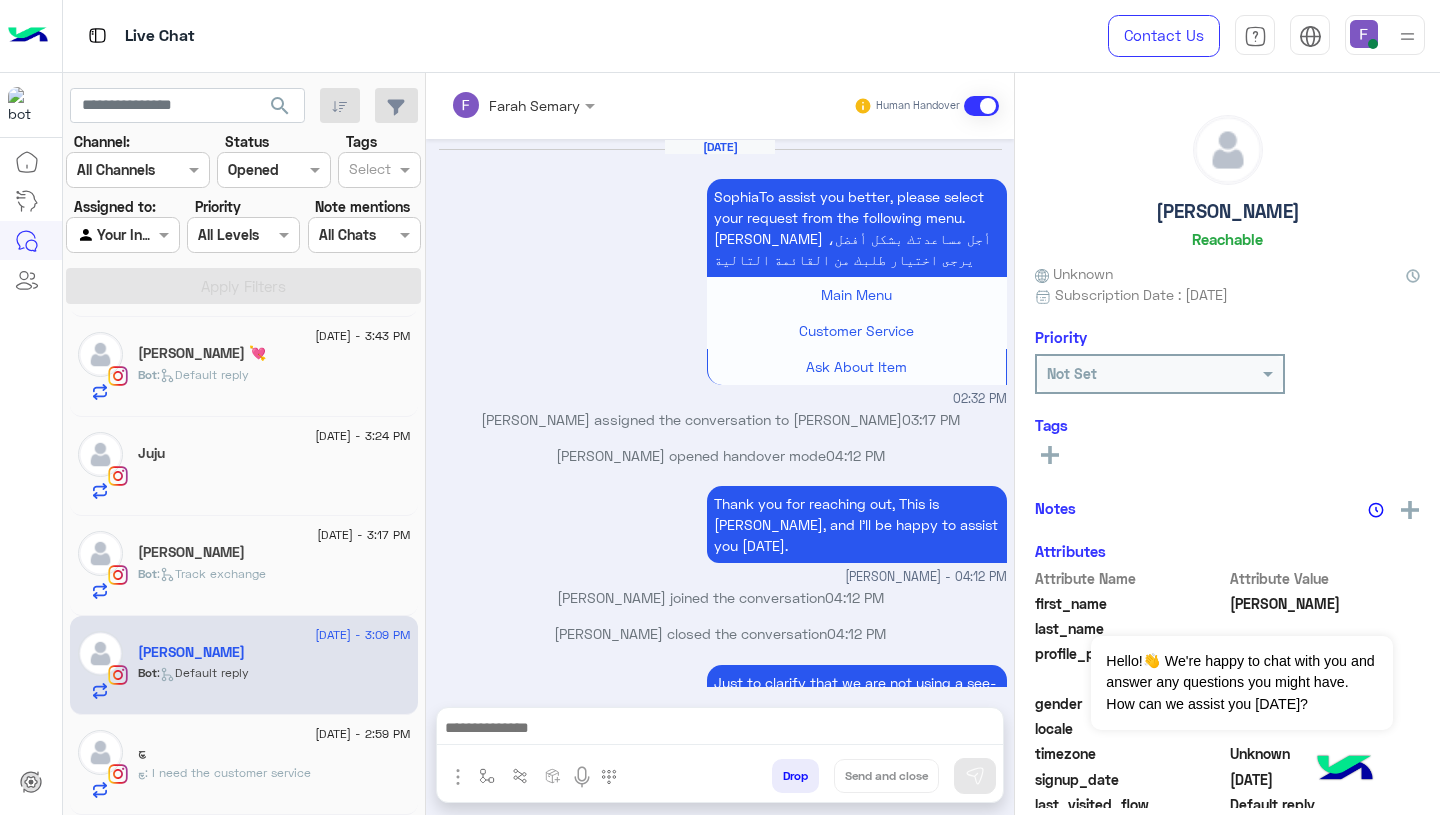 scroll, scrollTop: 1821, scrollLeft: 0, axis: vertical 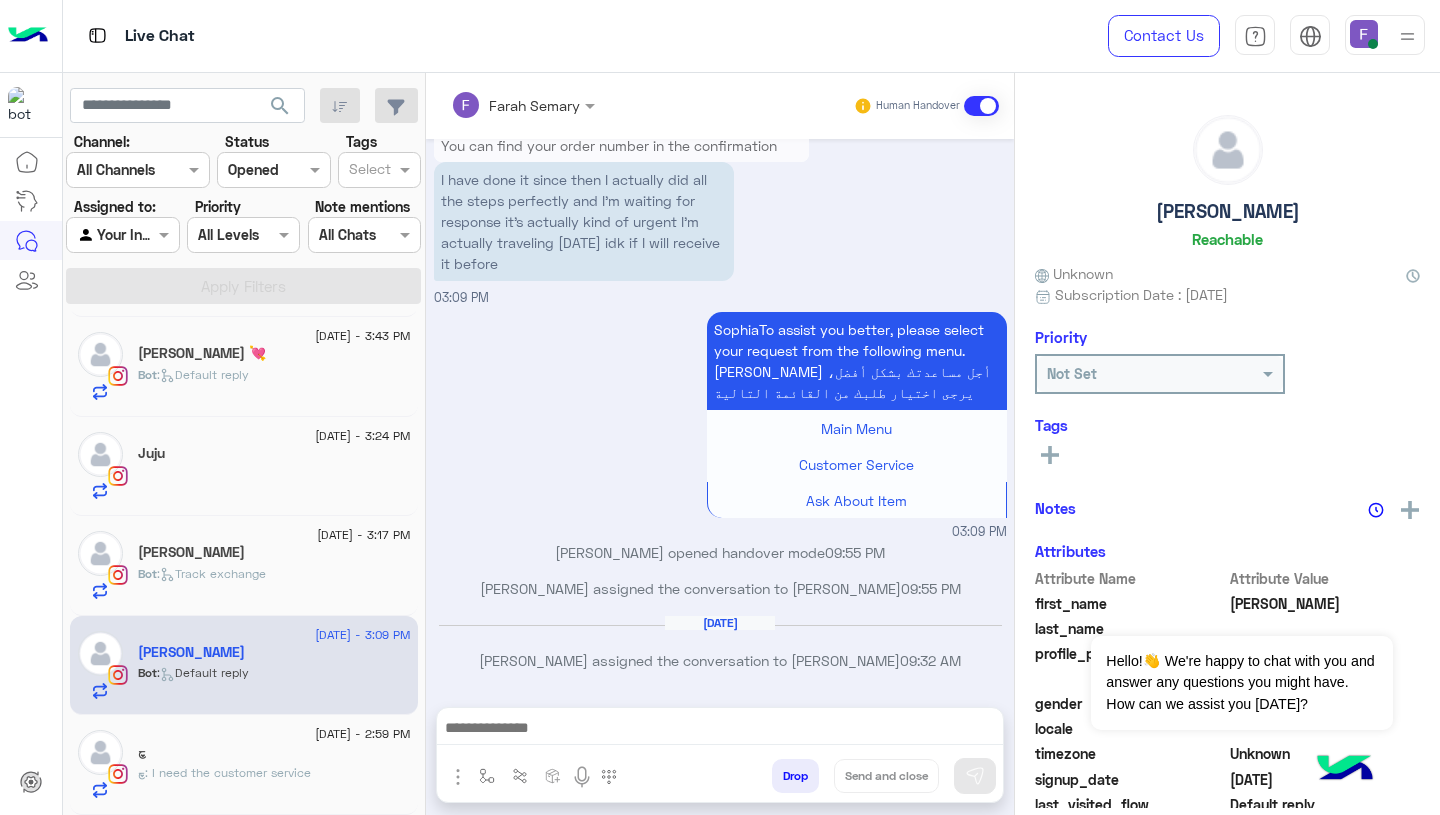 click on "چ : I need the customer service" 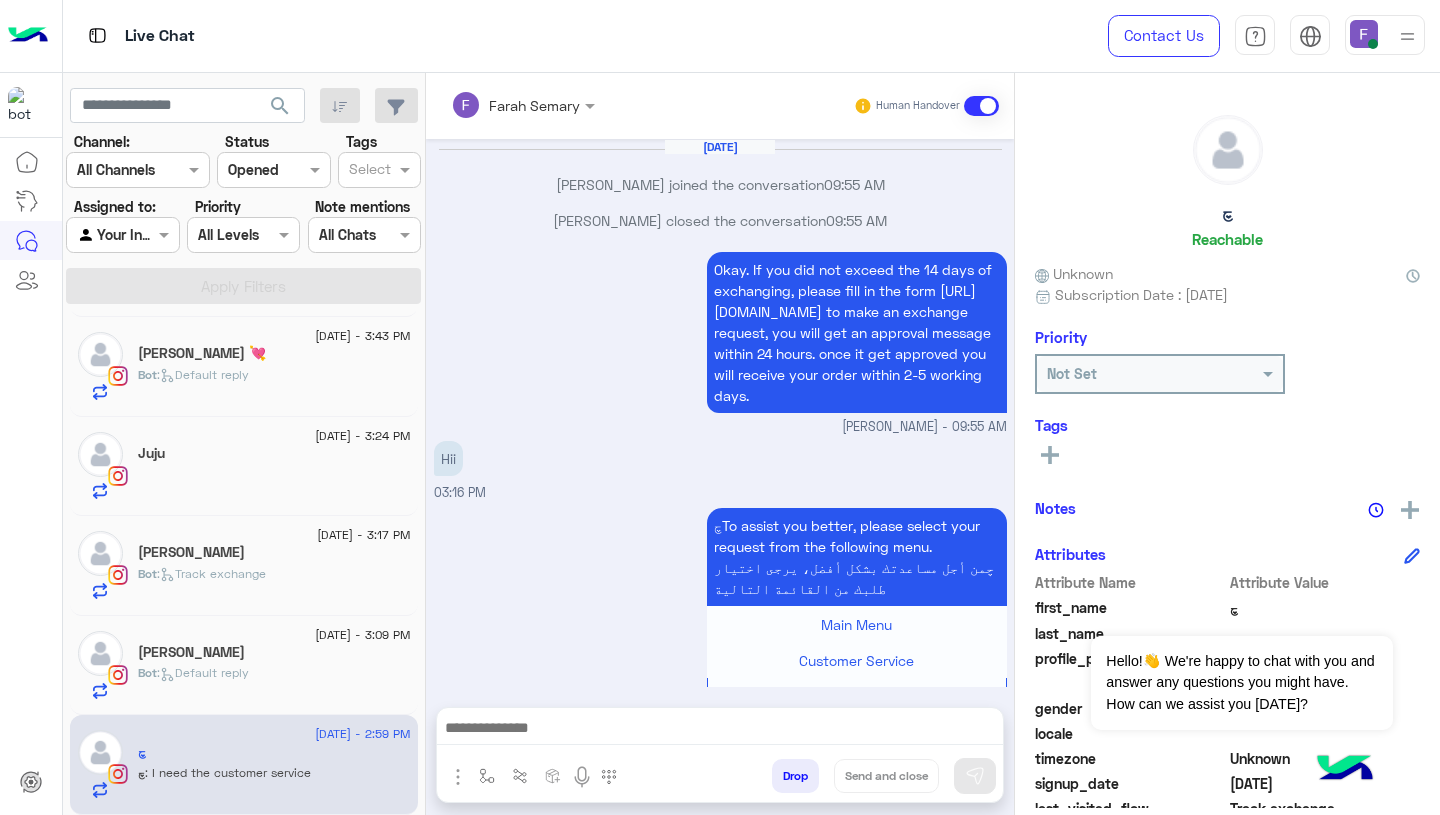 scroll, scrollTop: 1414, scrollLeft: 0, axis: vertical 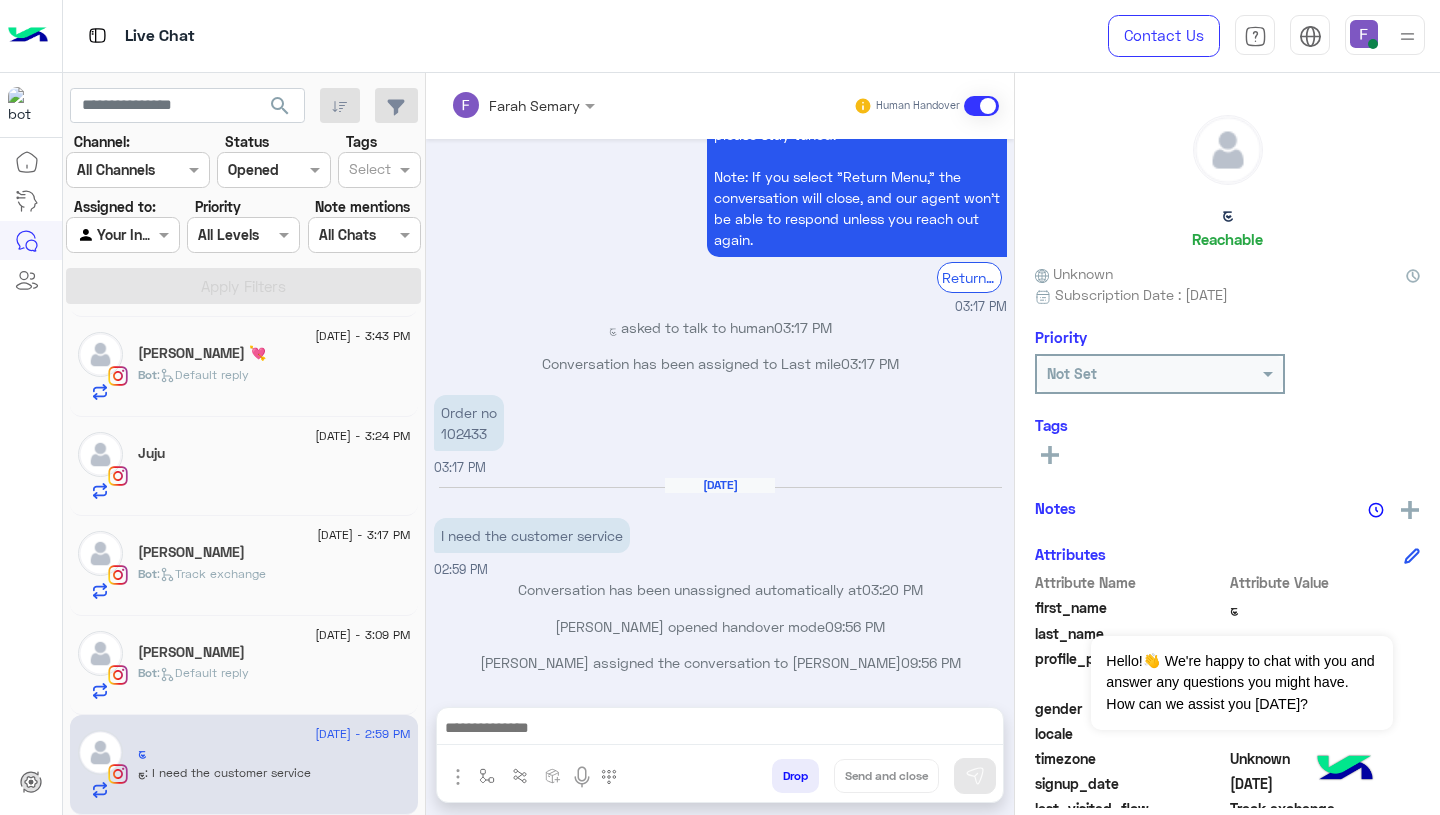 click at bounding box center (122, 234) 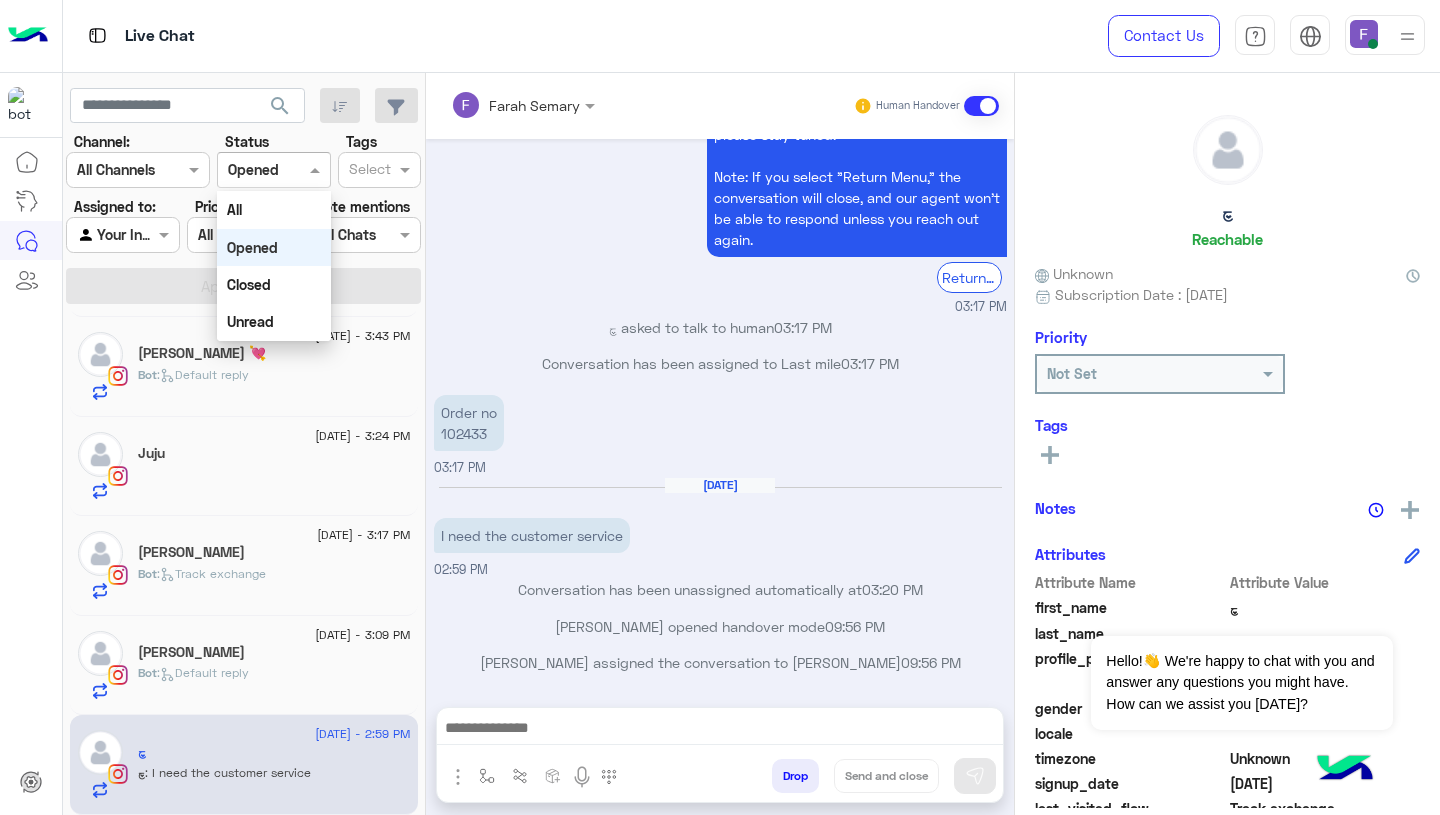 click at bounding box center (273, 169) 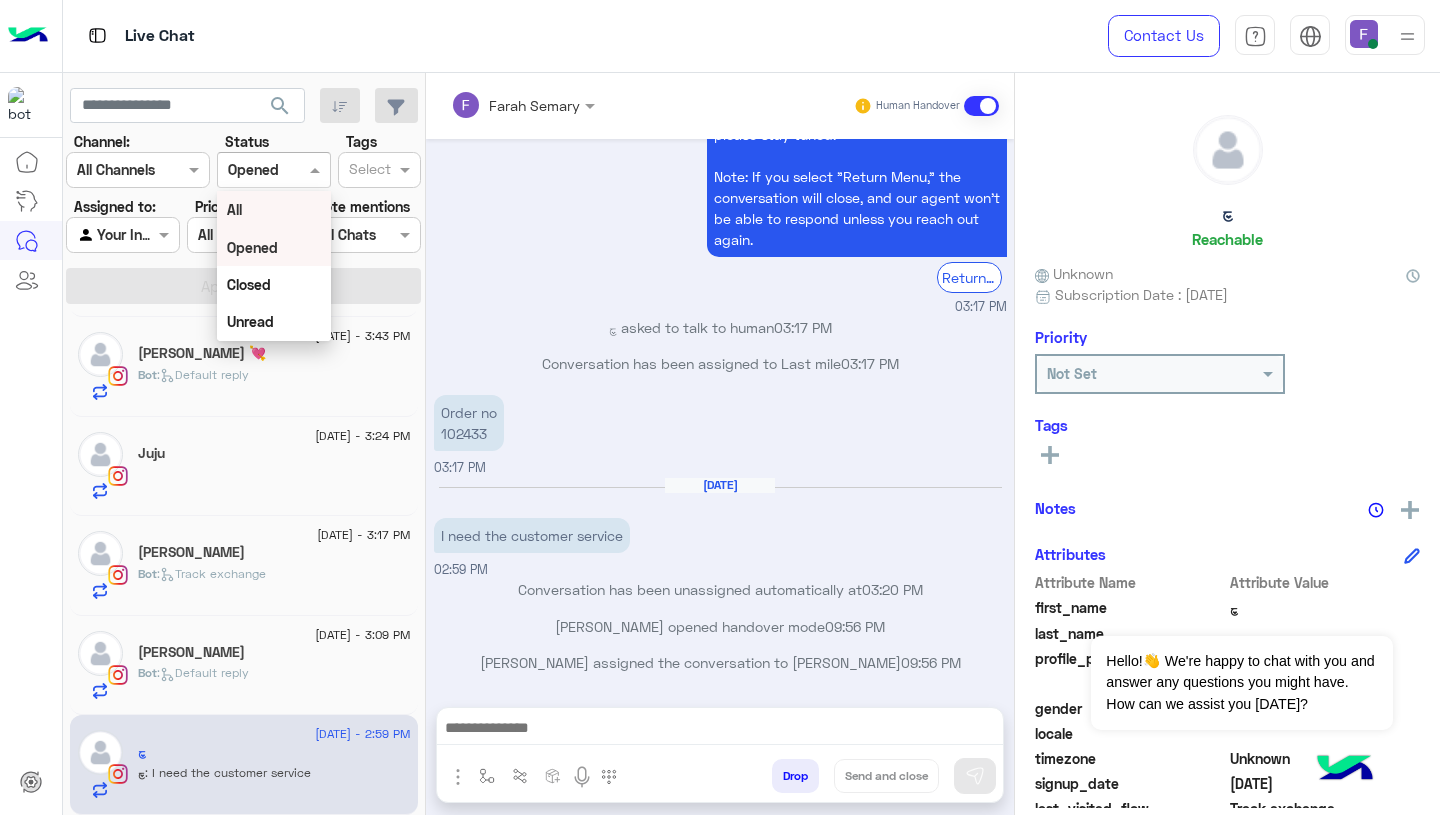 click on "All" at bounding box center (273, 209) 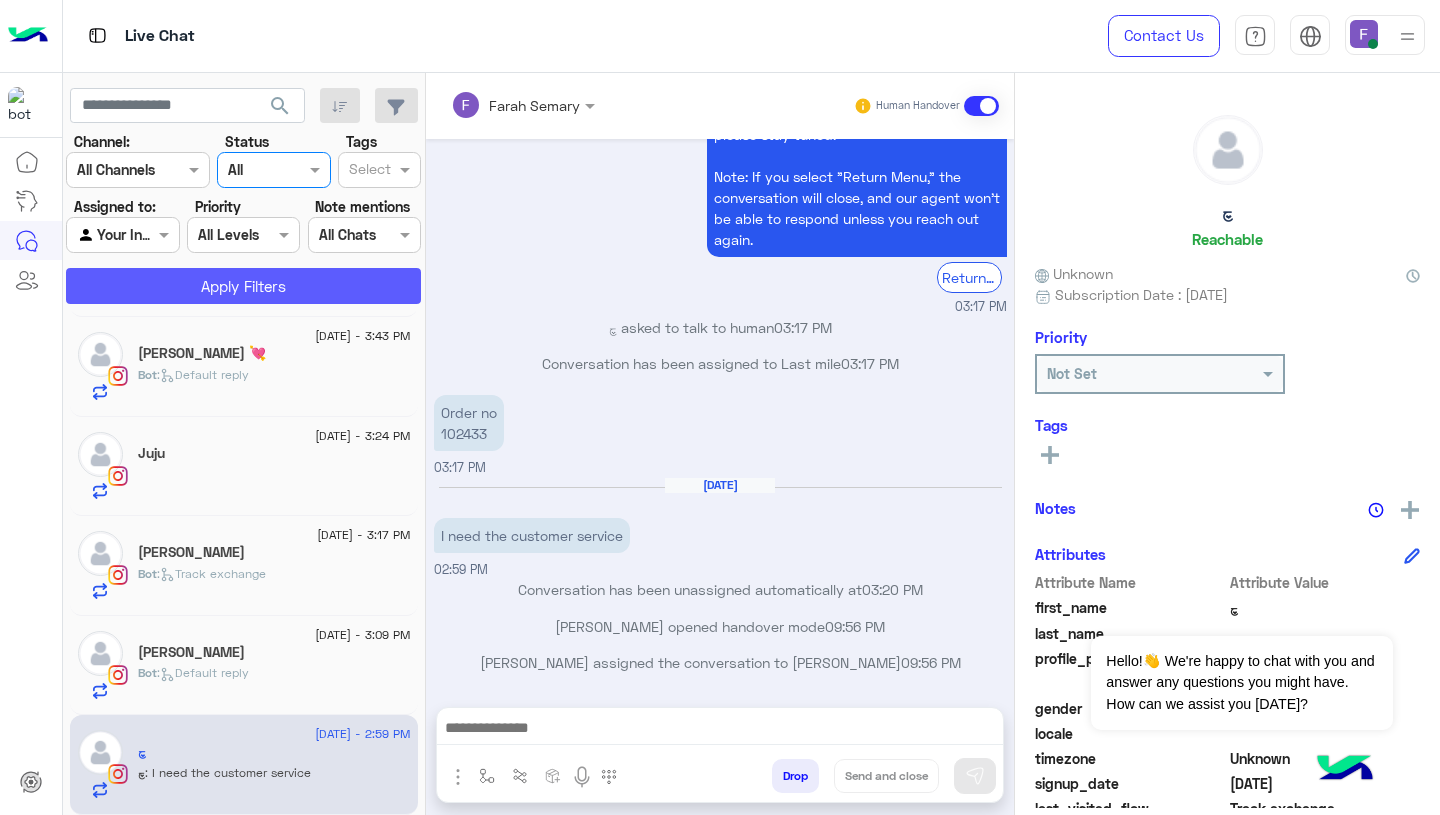 click on "Apply Filters" 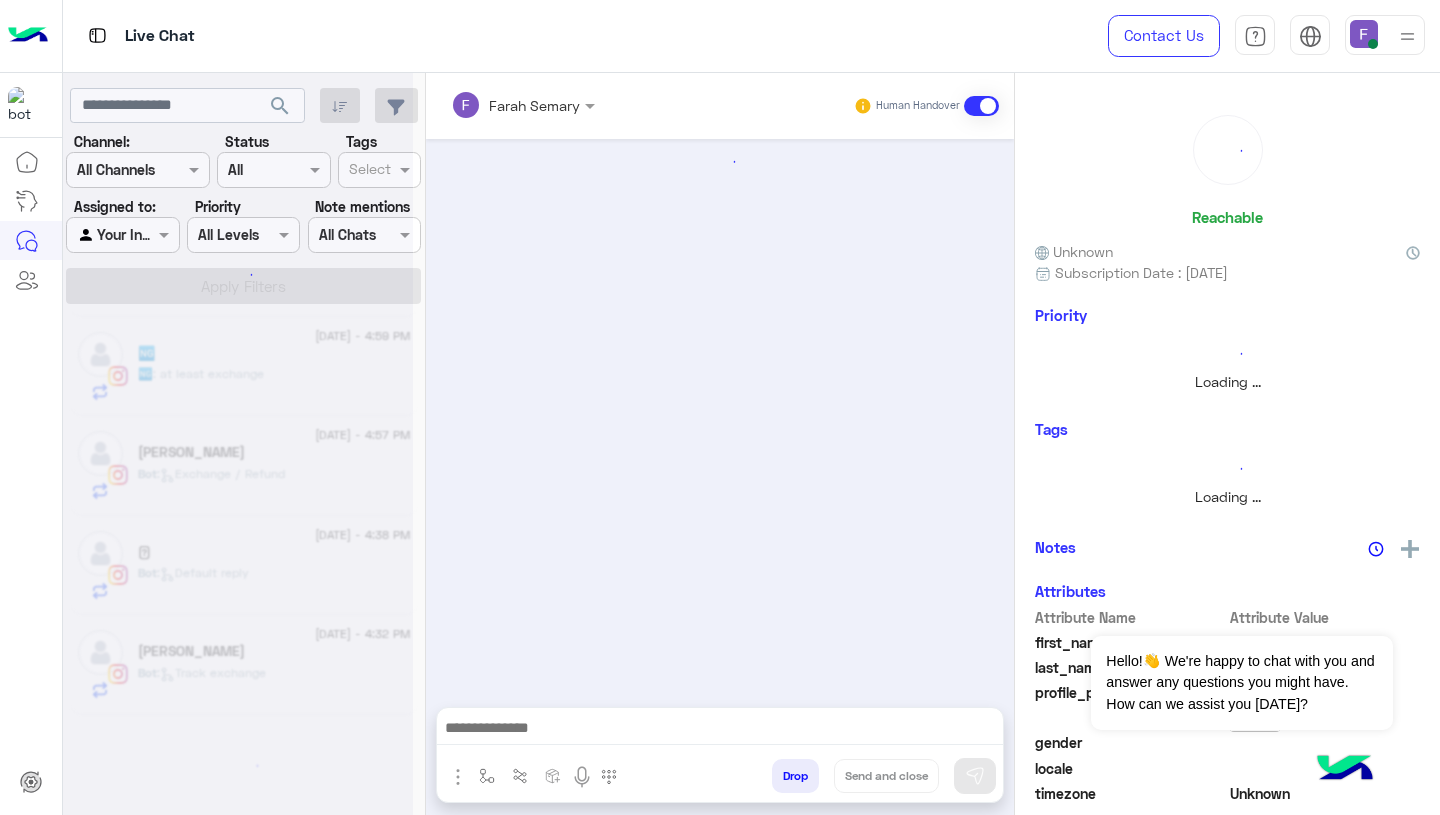 scroll, scrollTop: 1484, scrollLeft: 0, axis: vertical 